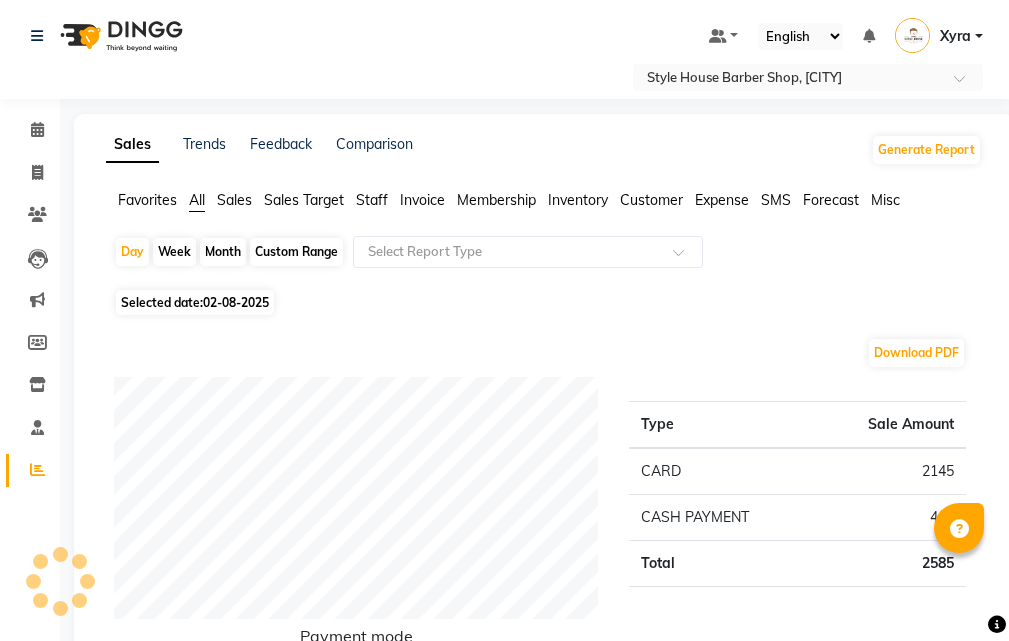 scroll, scrollTop: 600, scrollLeft: 0, axis: vertical 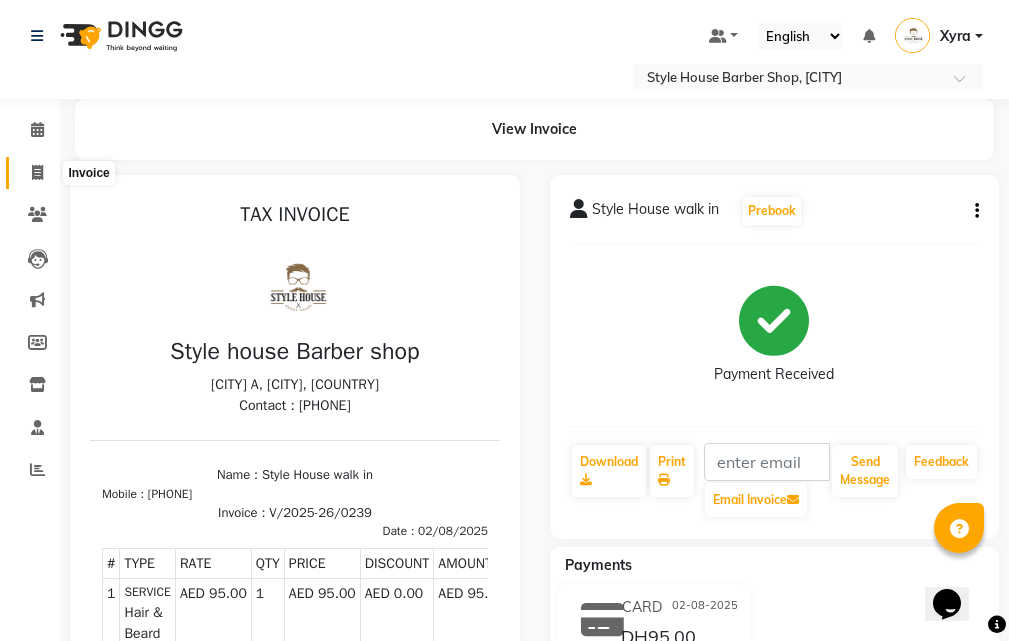 click 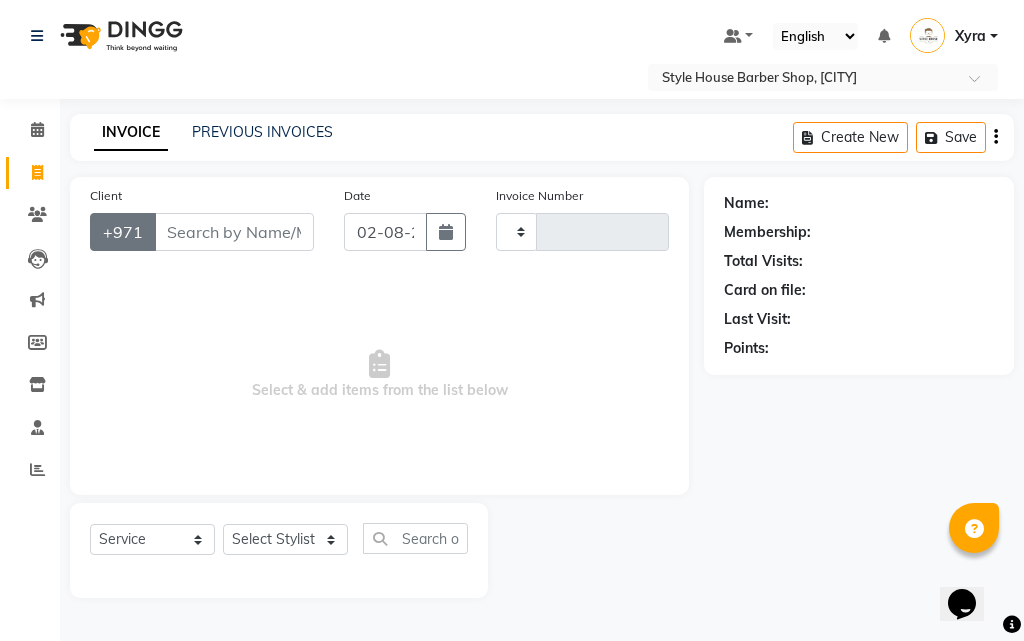 type on "0240" 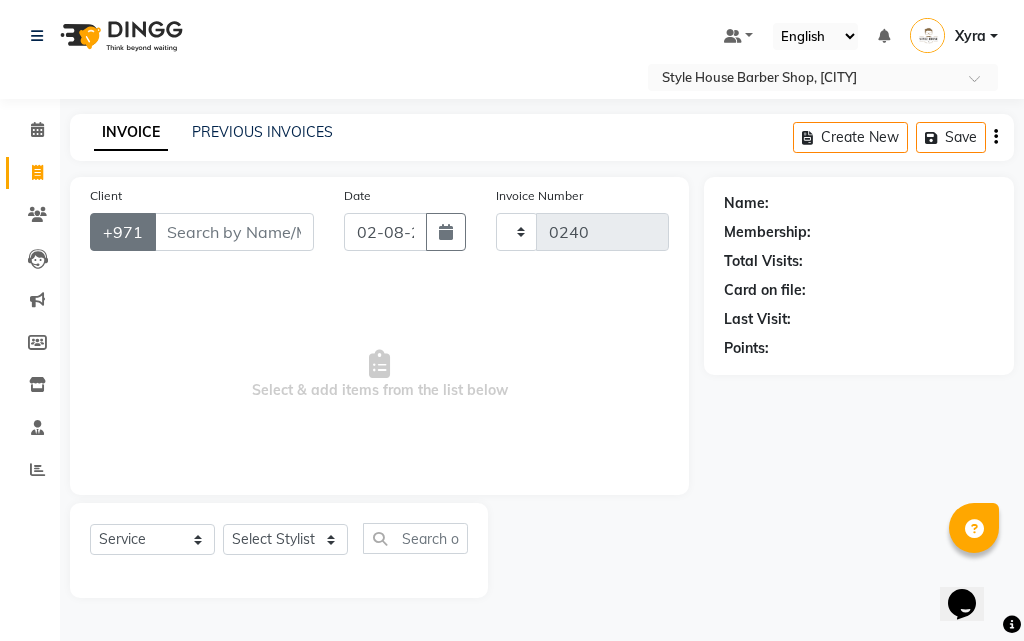 select on "8421" 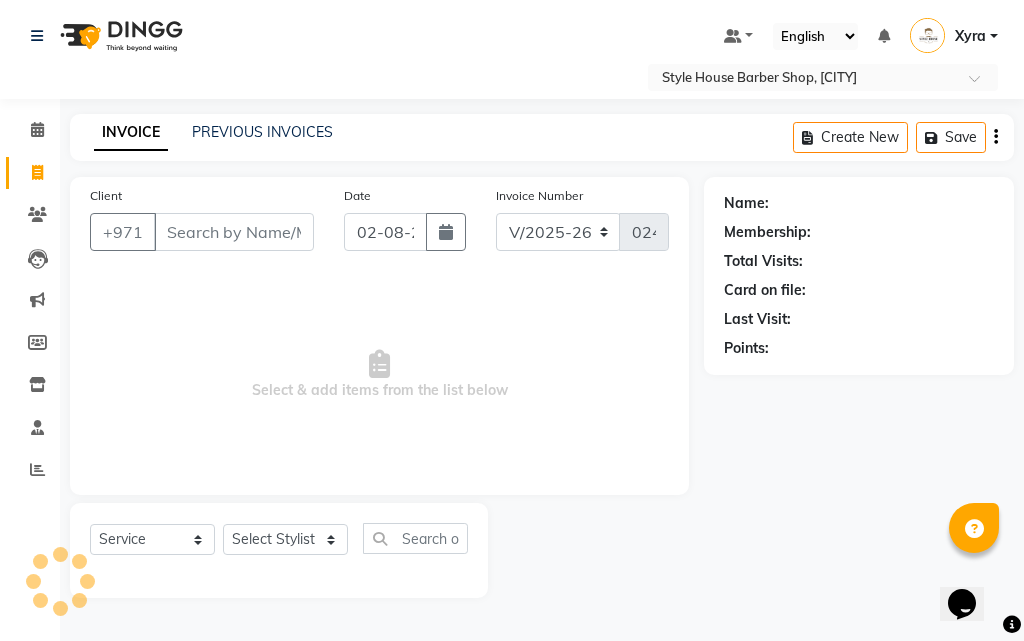 click on "Client" at bounding box center [234, 232] 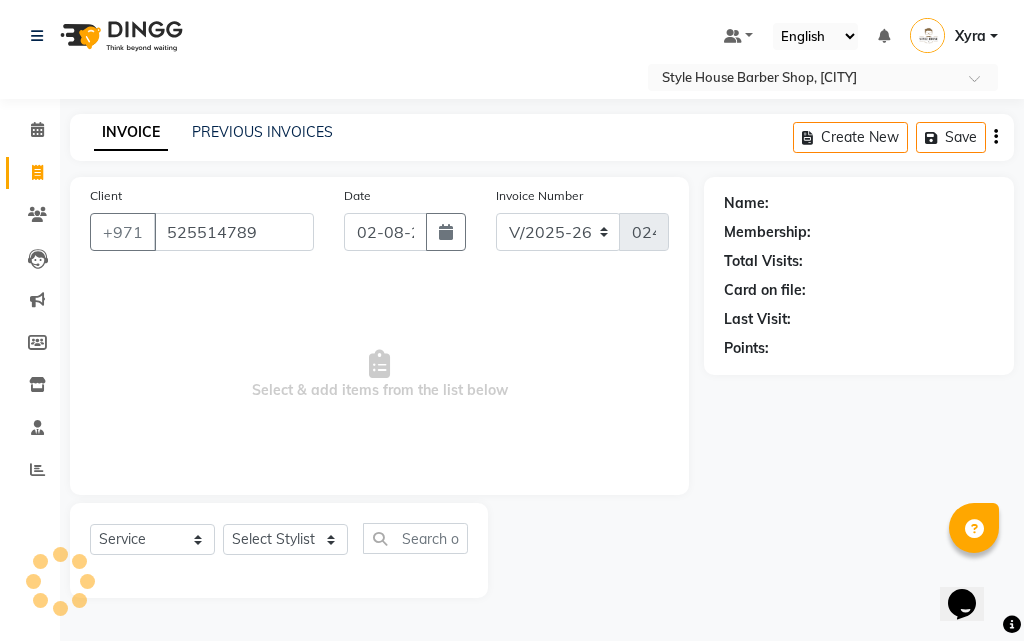 type on "525514789" 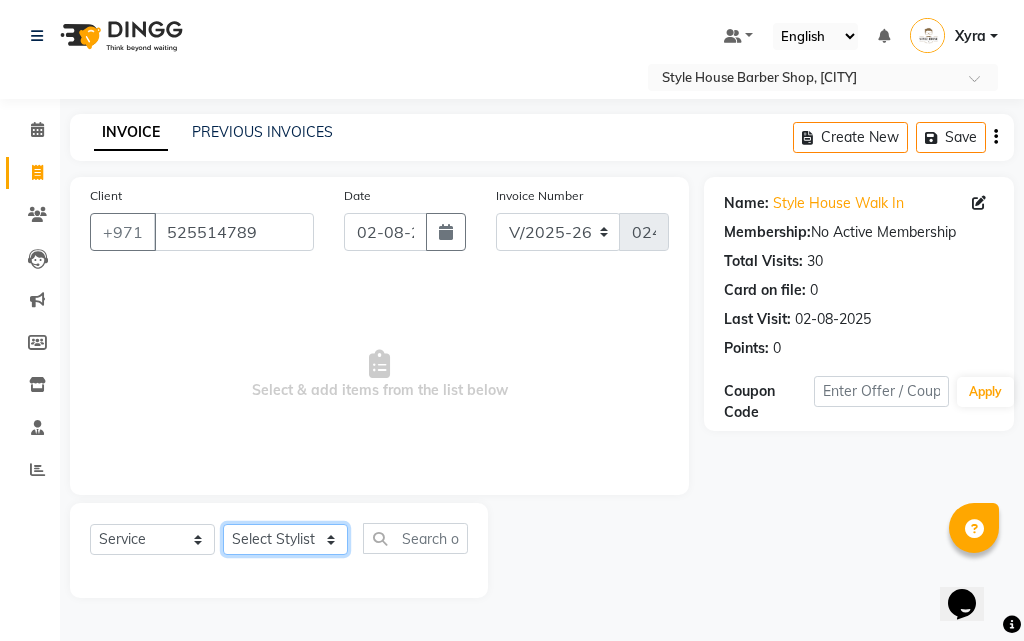 click on "Select Stylist [FIRST] [LAST] [LAST] [FIRST] [LAST] [LAST] [FIRST] [LAST] [LAST] [FIRST] [LAST] [LAST] [FIRST] [LAST] [LAST] [FIRST] [LAST] [LAST] [FIRST] [LAST] [LAST] [FIRST] [LAST] [LAST] [FIRST] [LAST] [LAST] Xyra" 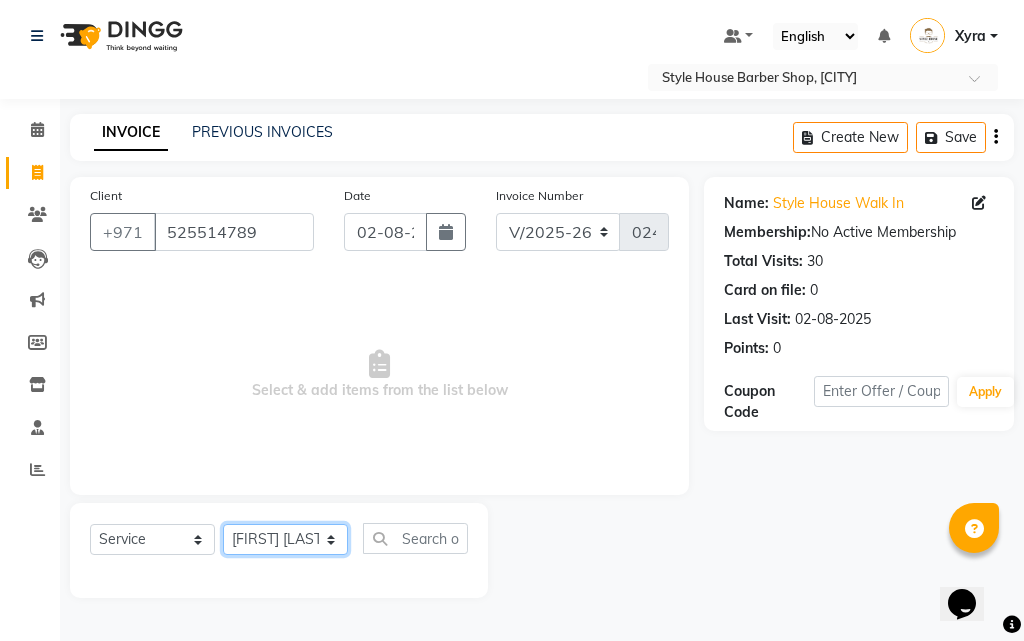 click on "Select Stylist [FIRST] [LAST] [LAST] [FIRST] [LAST] [LAST] [FIRST] [LAST] [LAST] [FIRST] [LAST] [LAST] [FIRST] [LAST] [LAST] [FIRST] [LAST] [LAST] [FIRST] [LAST] [LAST] [FIRST] [LAST] [LAST] [FIRST] [LAST] [LAST] Xyra" 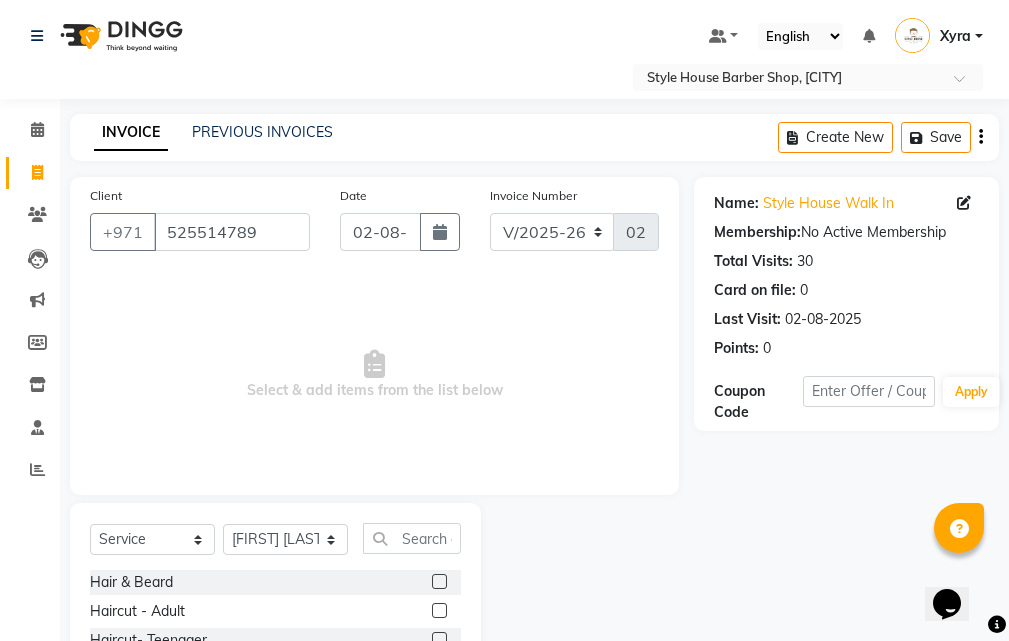 click 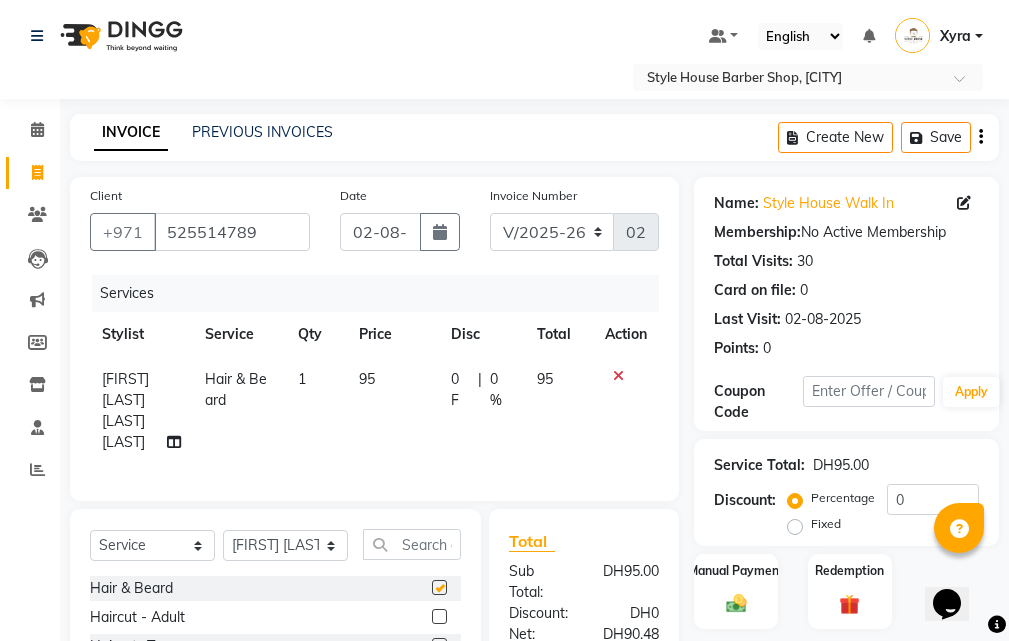 checkbox on "false" 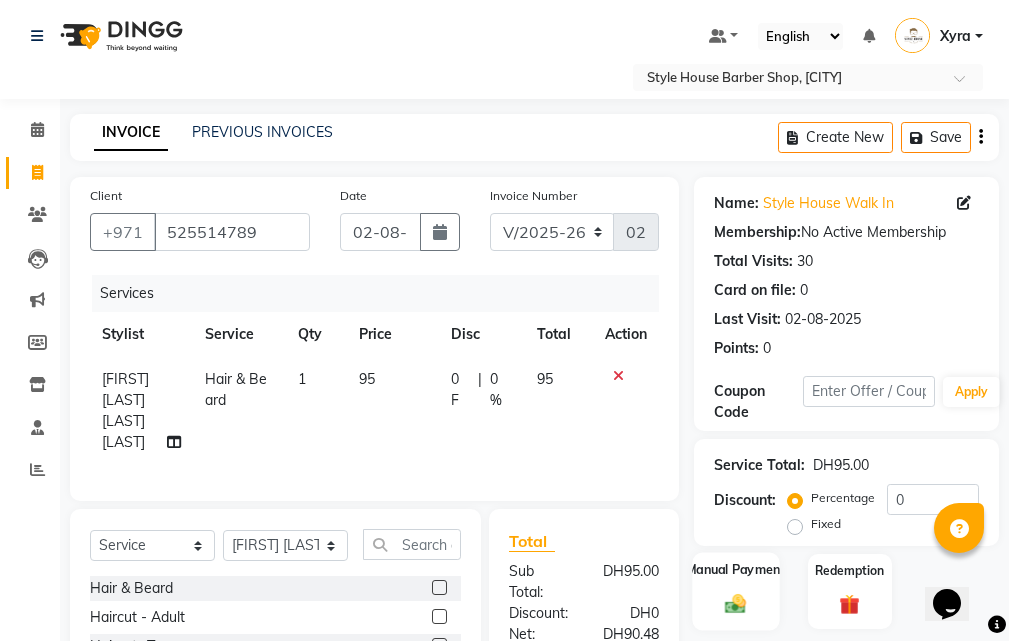 click on "Manual Payment" 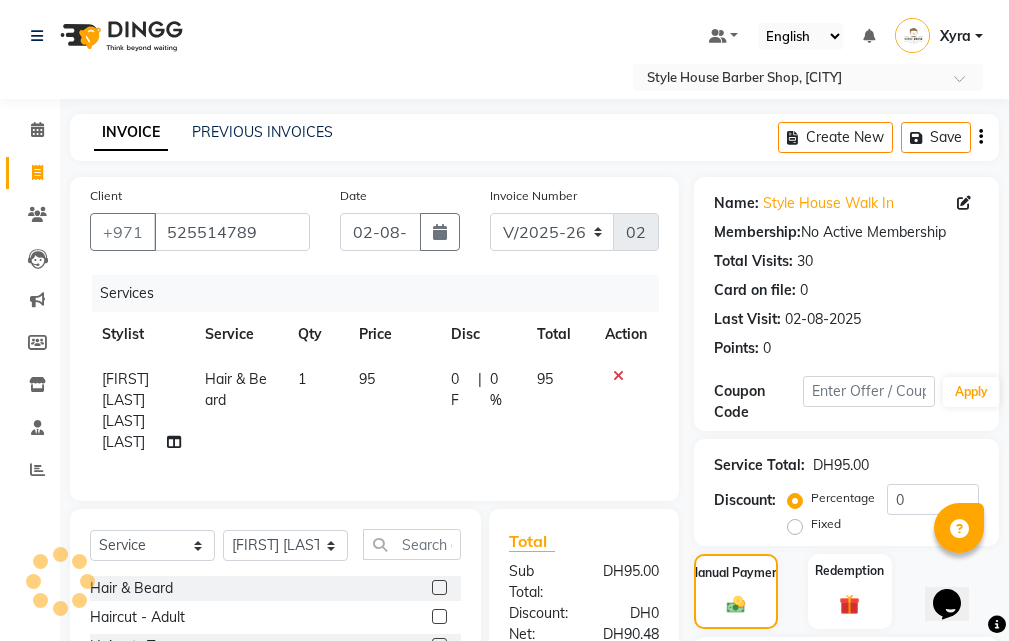 scroll, scrollTop: 294, scrollLeft: 0, axis: vertical 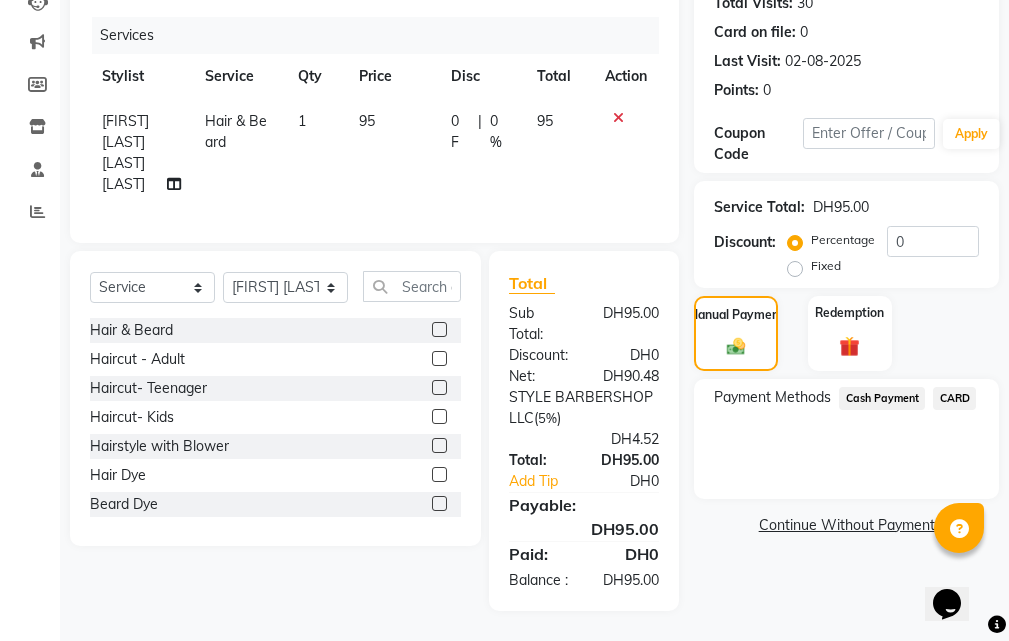 click on "CARD" 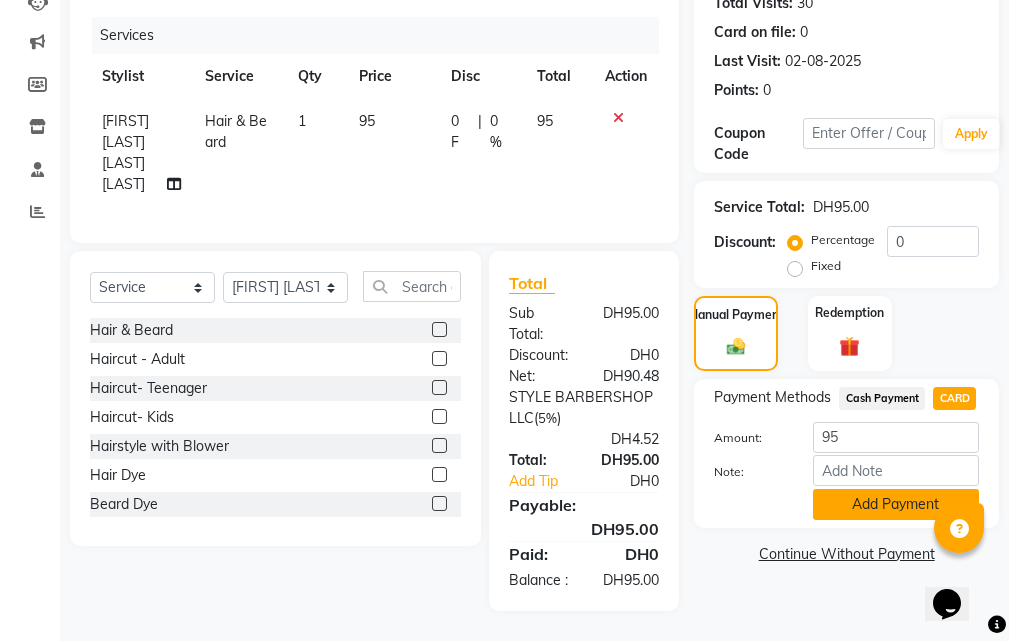 click on "Add Payment" 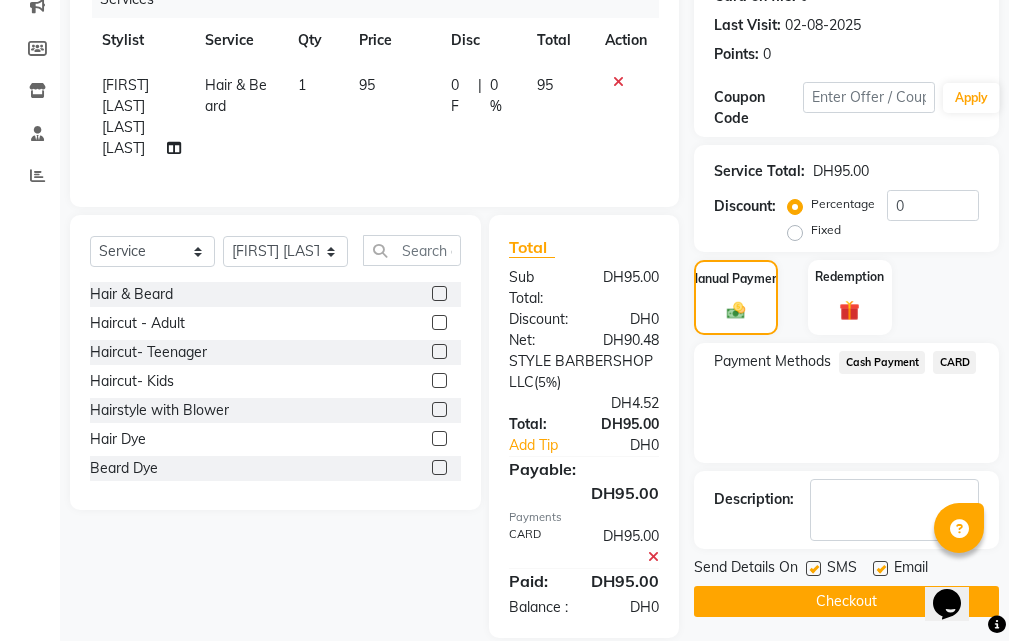 scroll, scrollTop: 357, scrollLeft: 0, axis: vertical 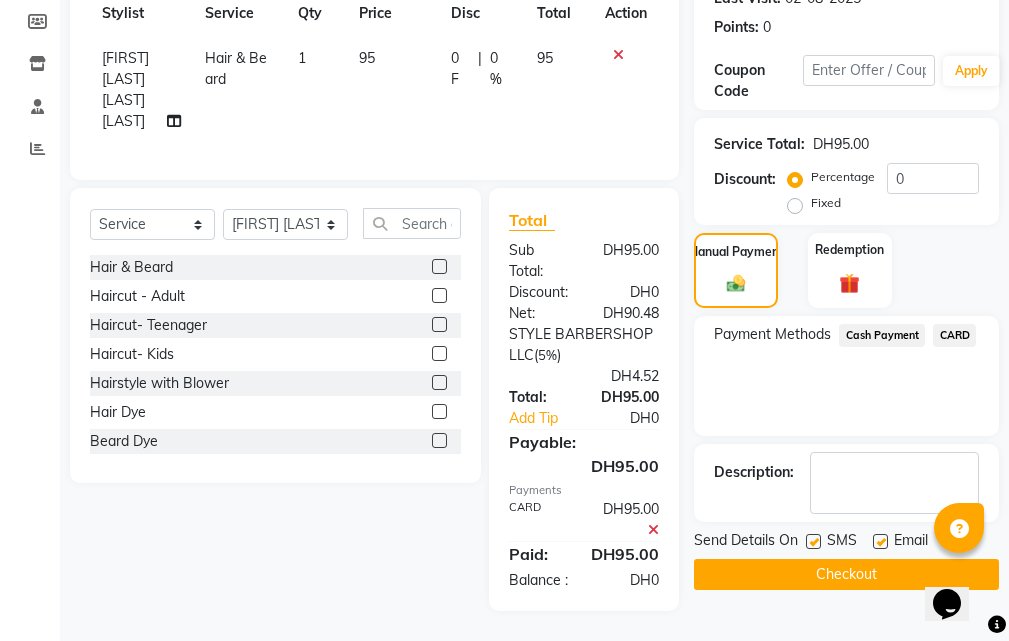 click on "Checkout" 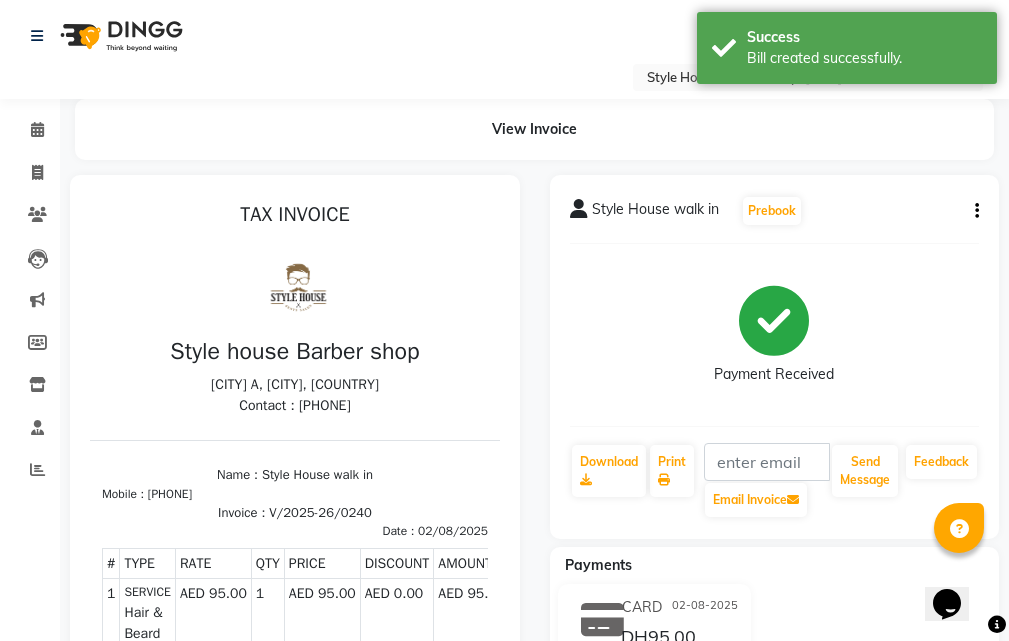 scroll, scrollTop: 0, scrollLeft: 0, axis: both 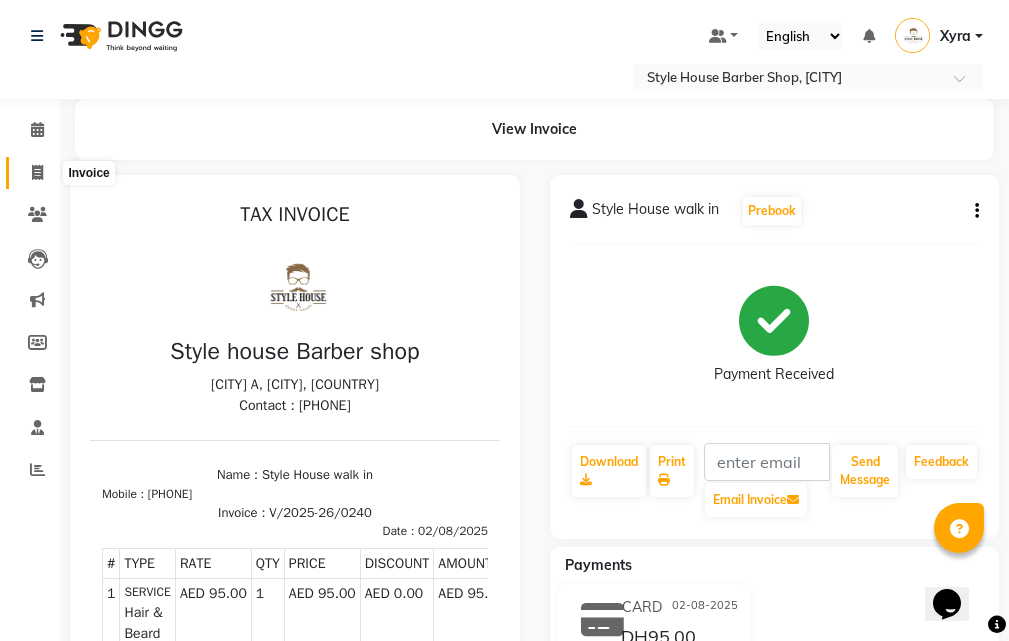 click 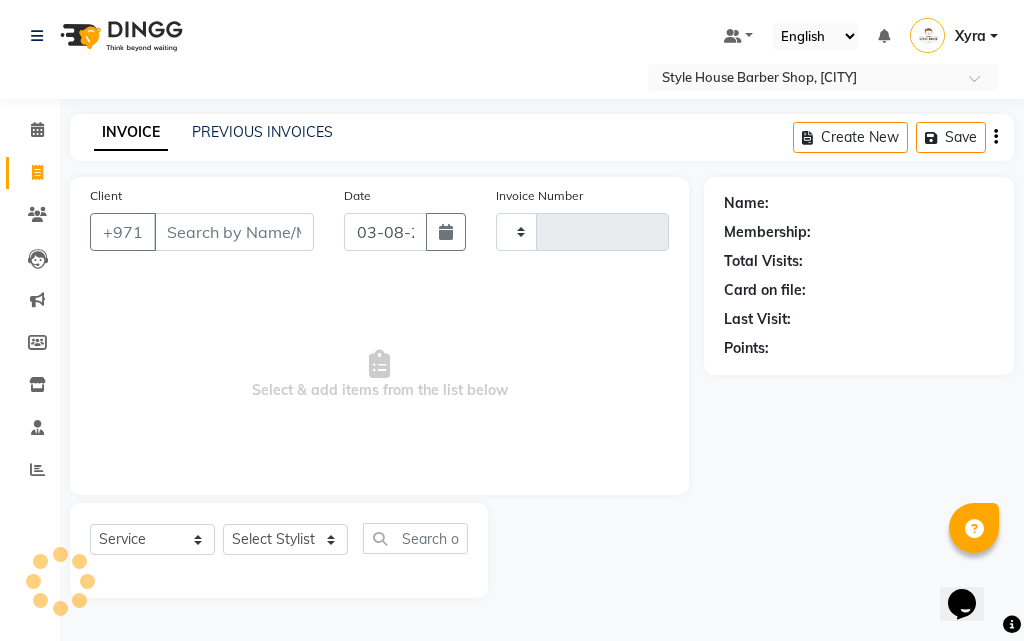 type on "0241" 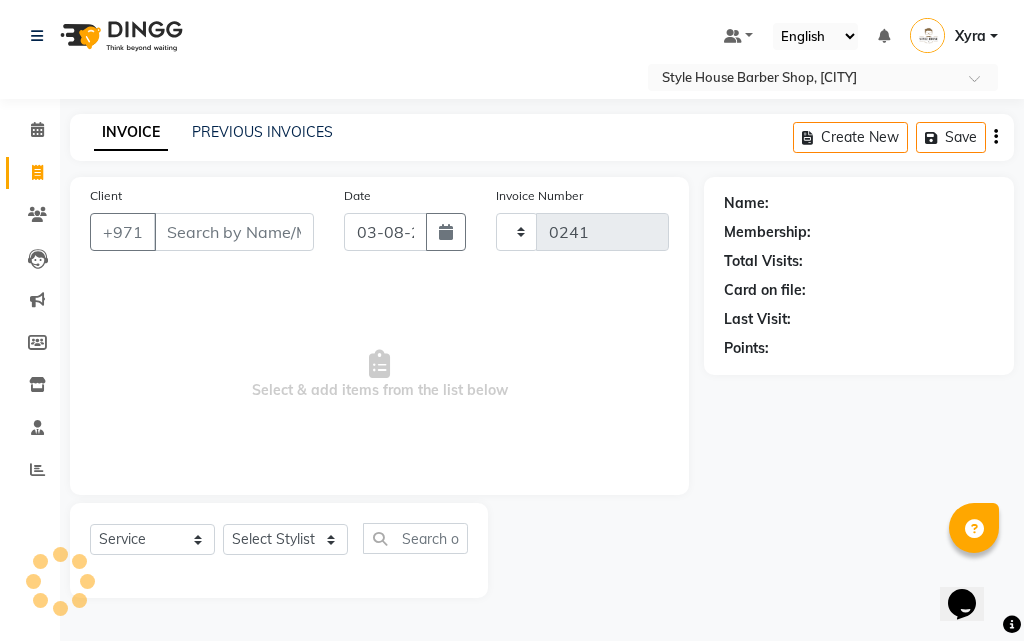 select on "8421" 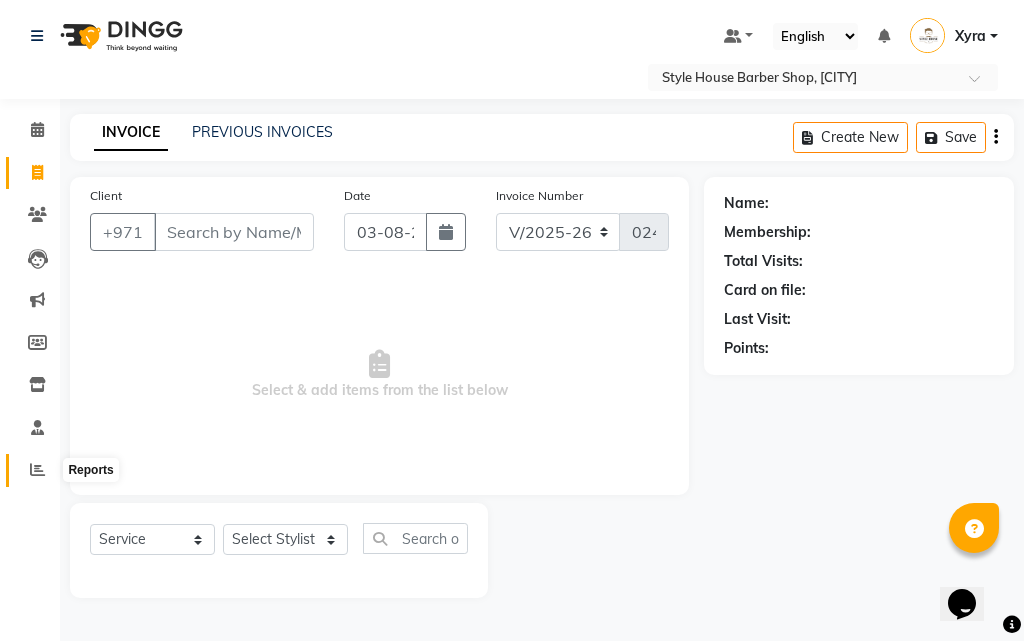 click 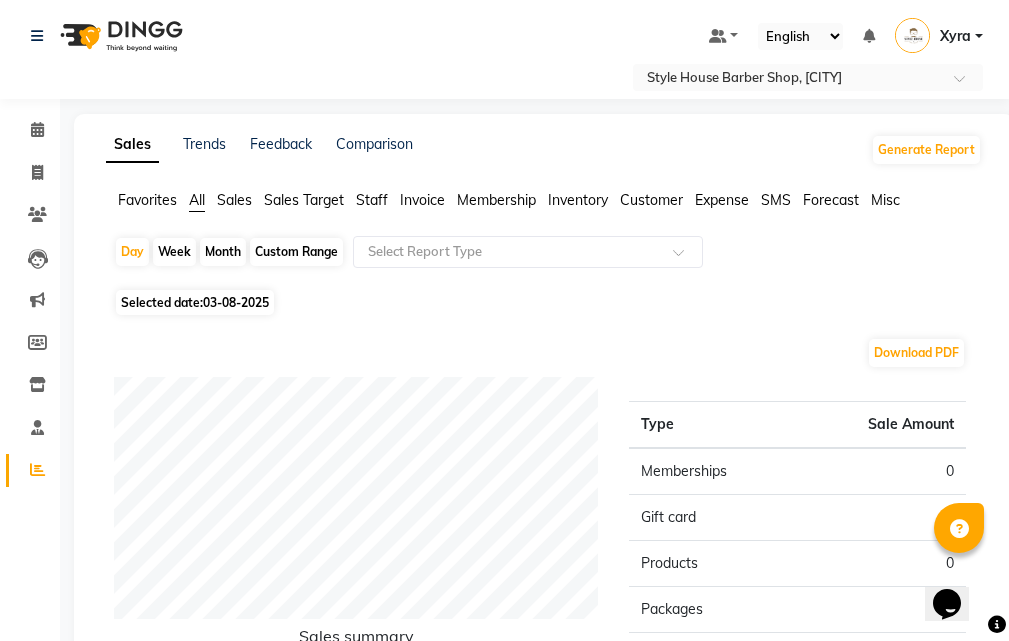 scroll, scrollTop: 100, scrollLeft: 0, axis: vertical 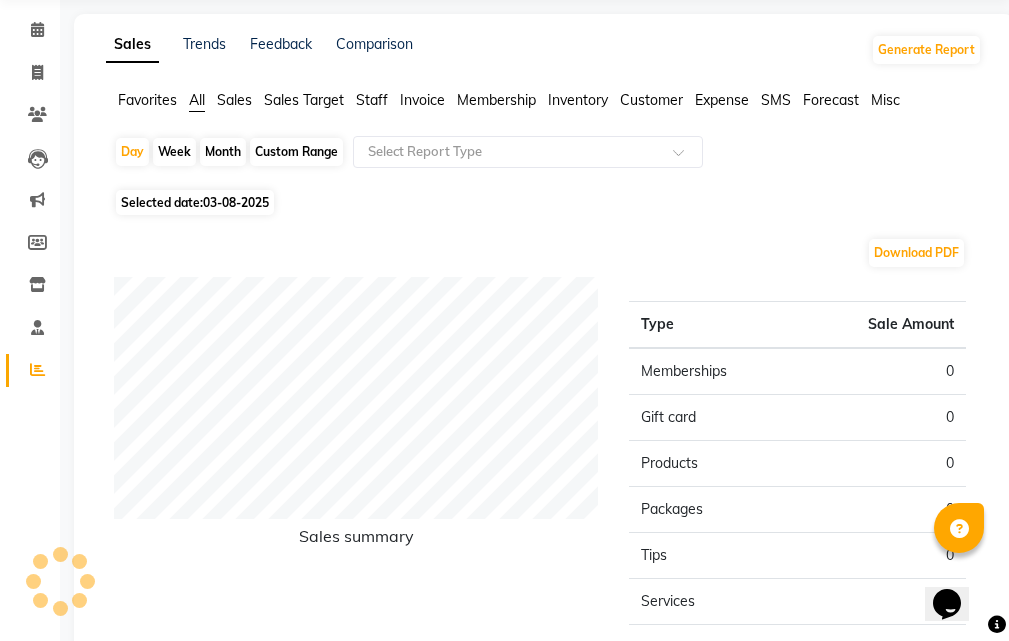 drag, startPoint x: 242, startPoint y: 200, endPoint x: 247, endPoint y: 218, distance: 18.681541 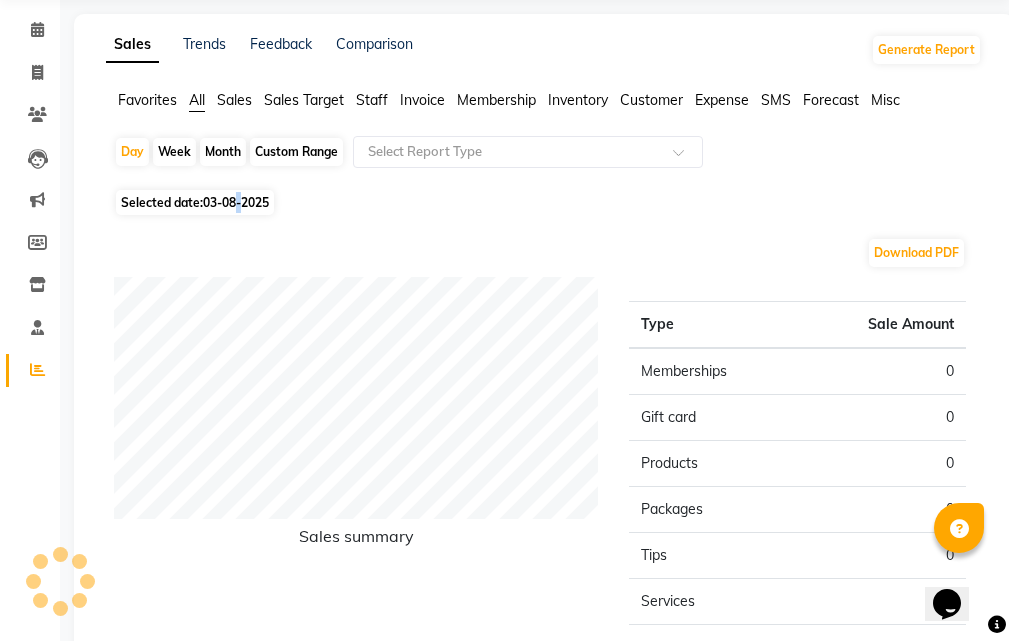 select on "8" 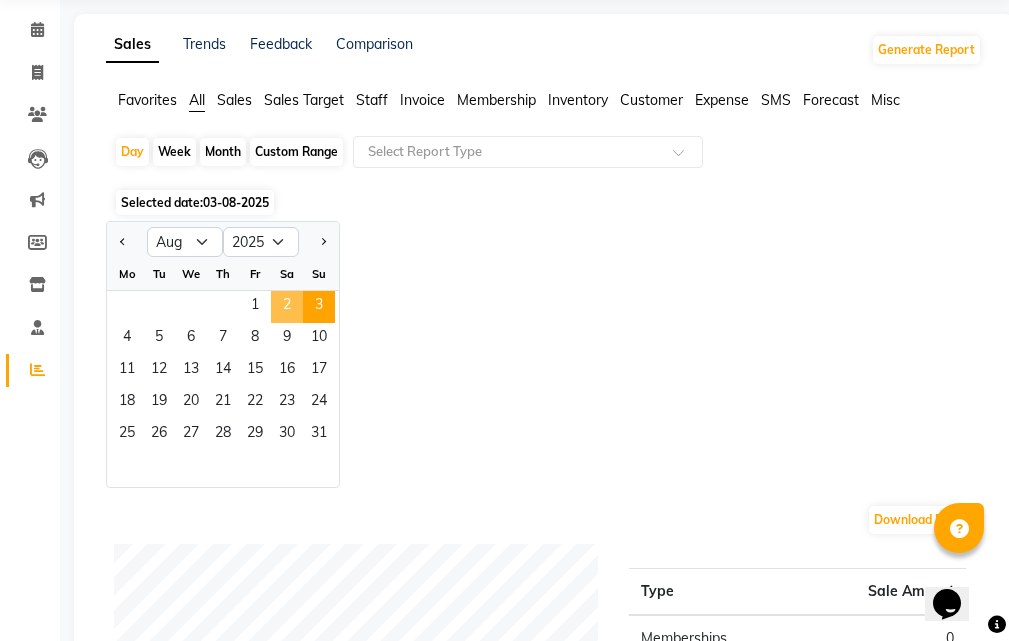 click on "2" 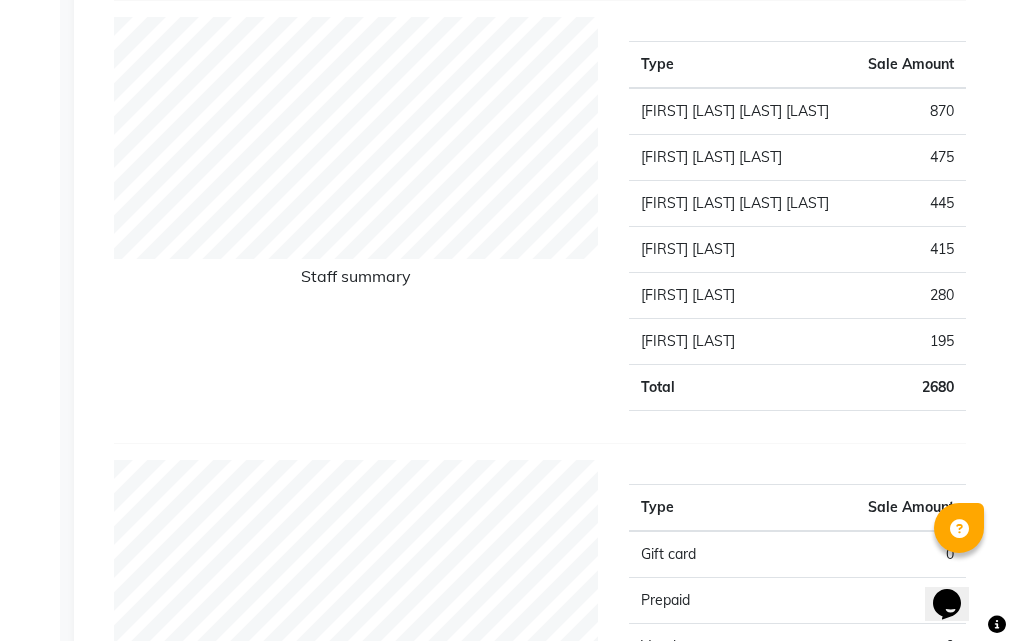 scroll, scrollTop: 700, scrollLeft: 0, axis: vertical 